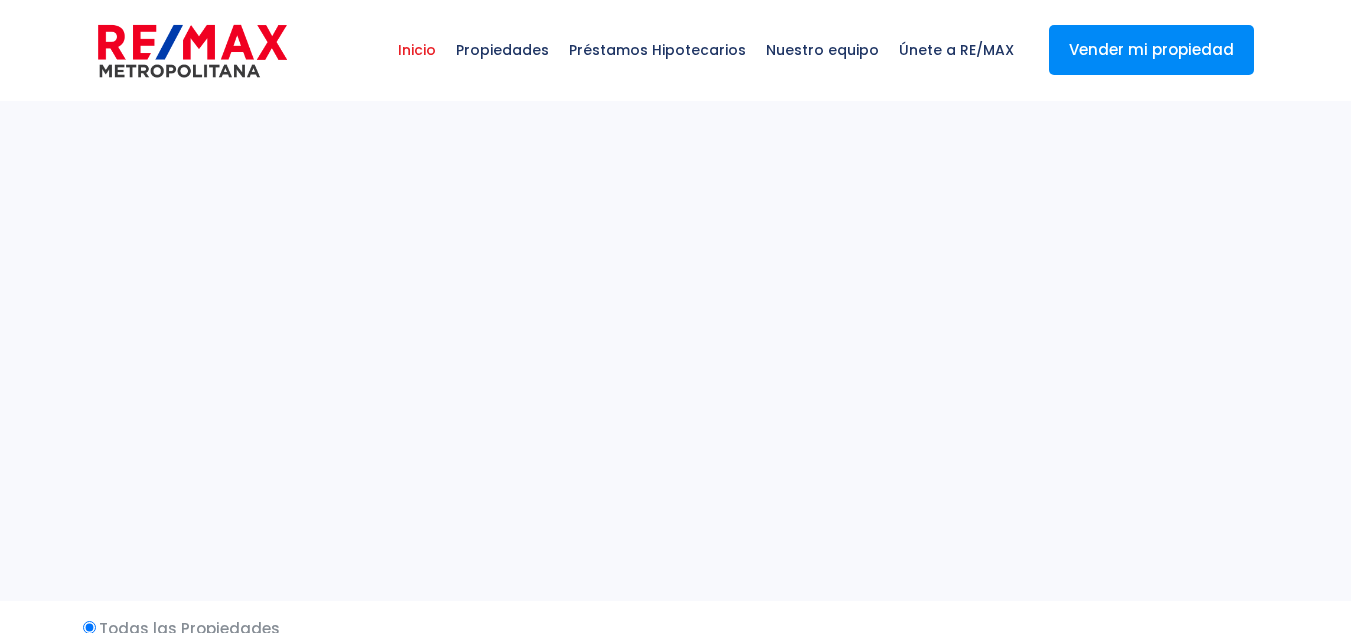 select 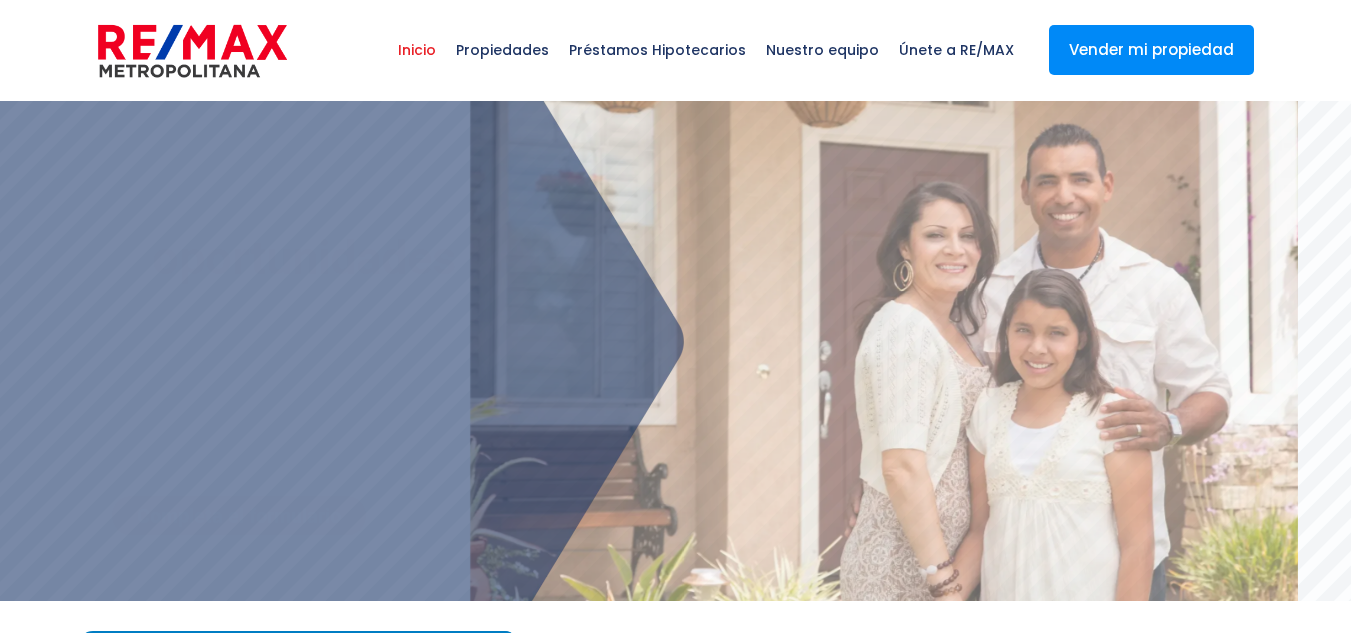 scroll, scrollTop: 0, scrollLeft: 0, axis: both 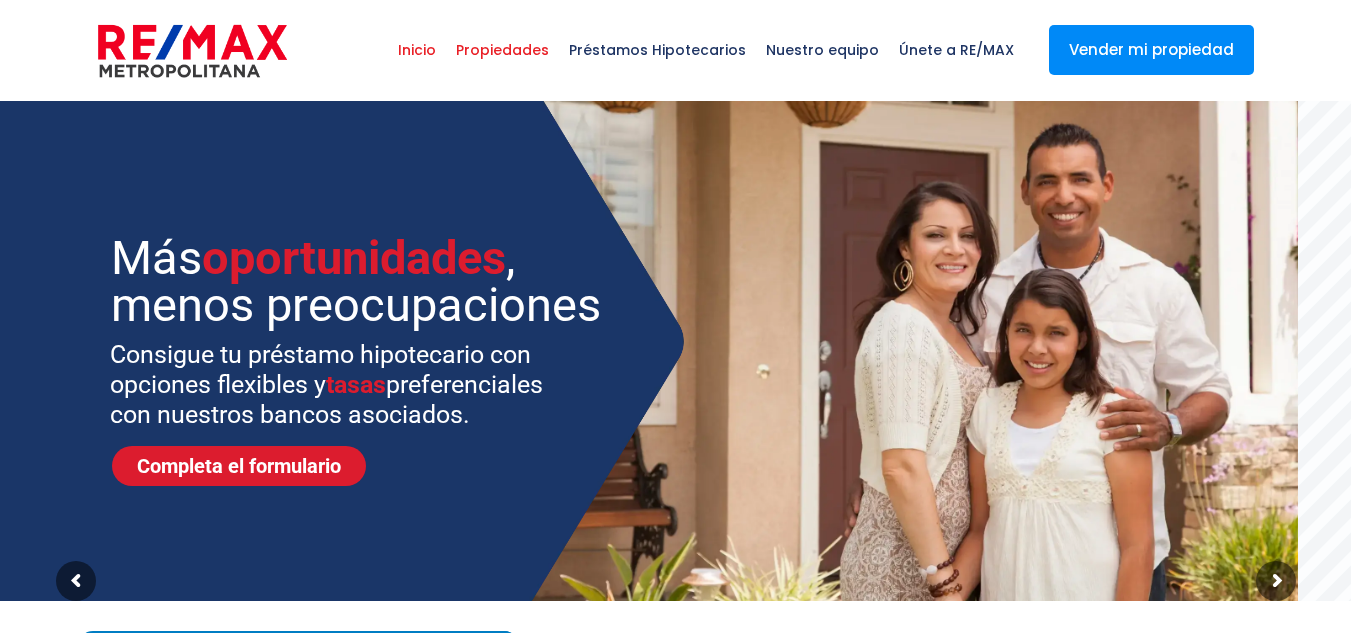 click on "Propiedades" at bounding box center [502, 50] 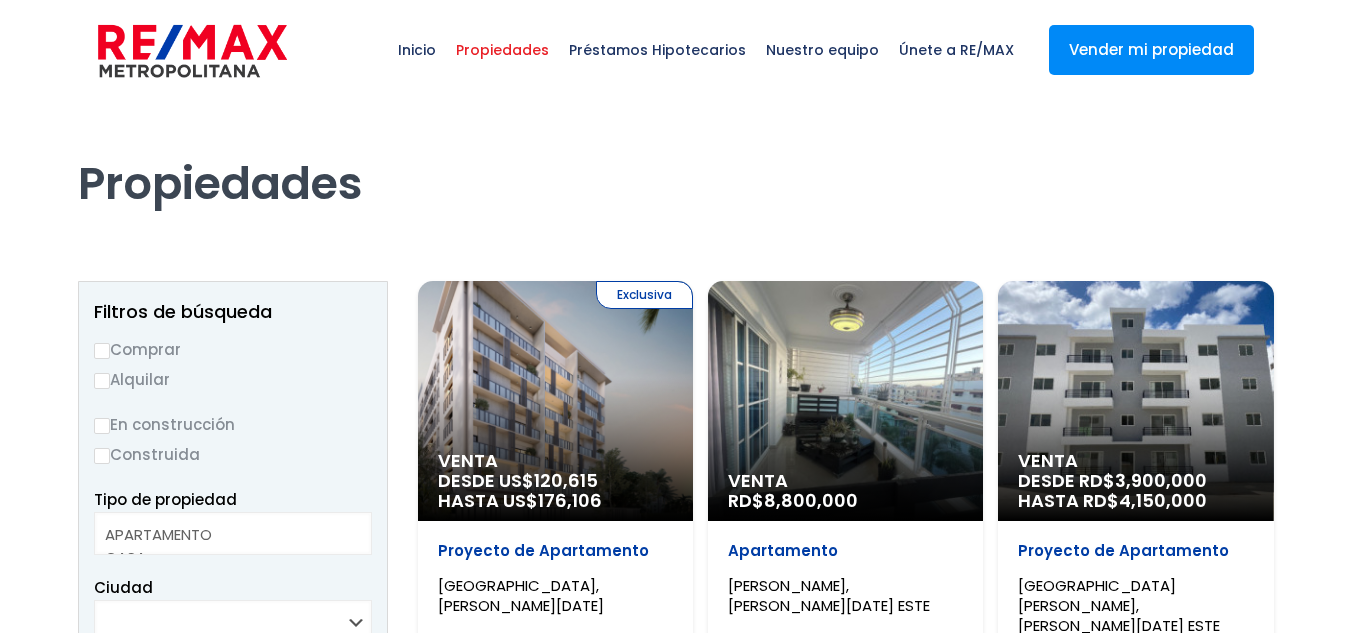 select 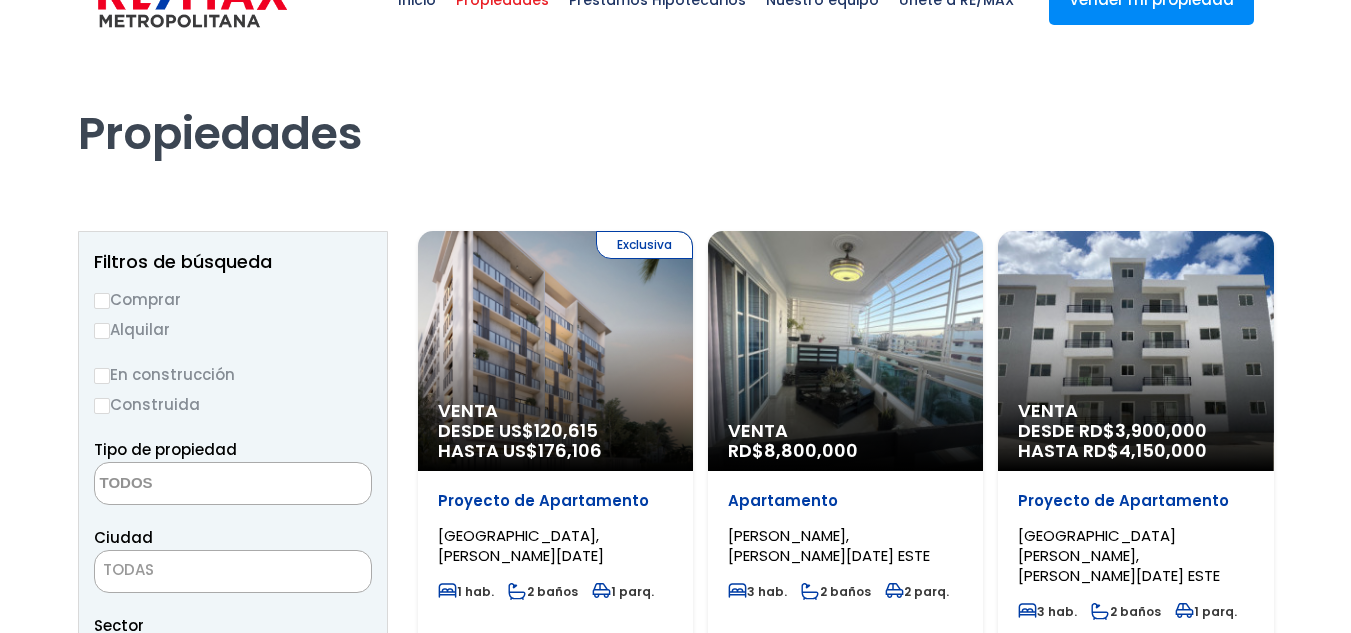 scroll, scrollTop: 0, scrollLeft: 0, axis: both 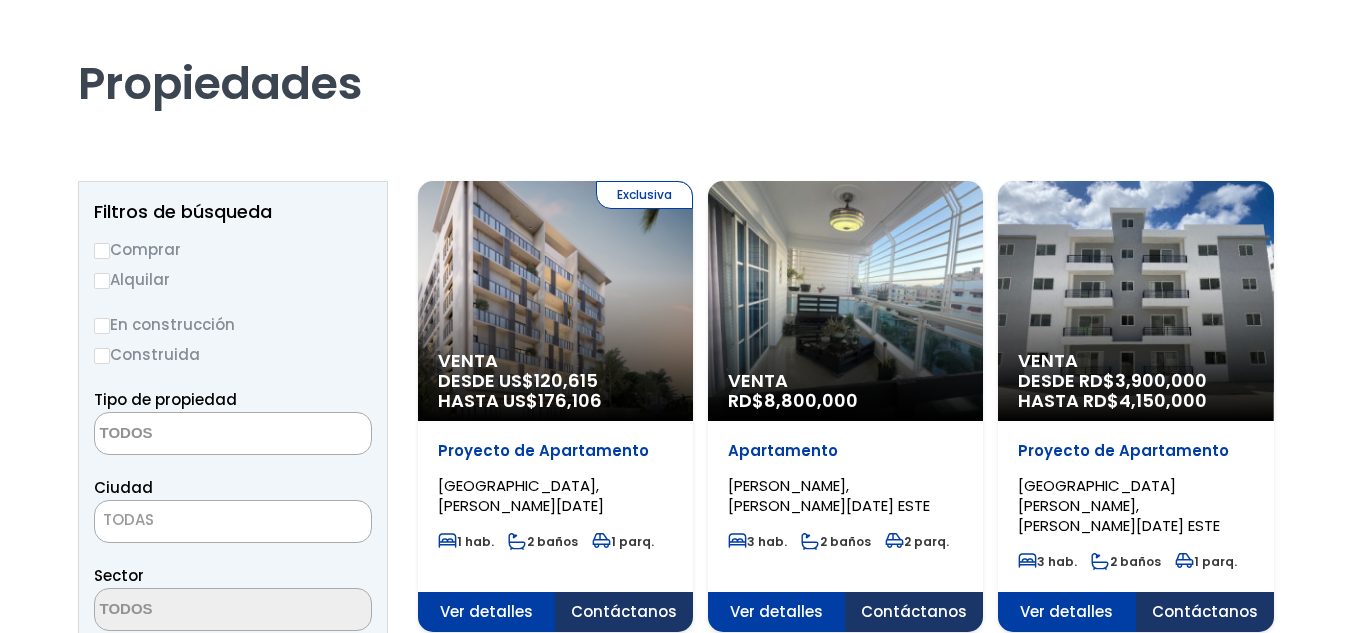 click on "Comprar" at bounding box center (233, 249) 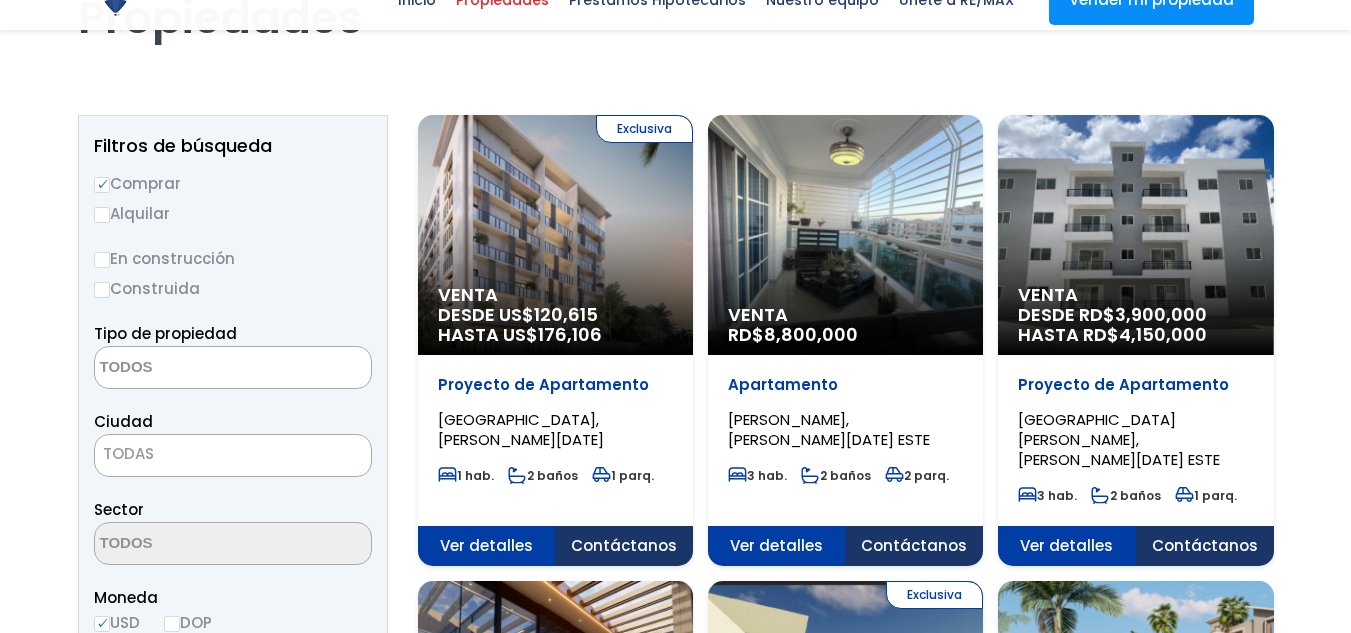scroll, scrollTop: 200, scrollLeft: 0, axis: vertical 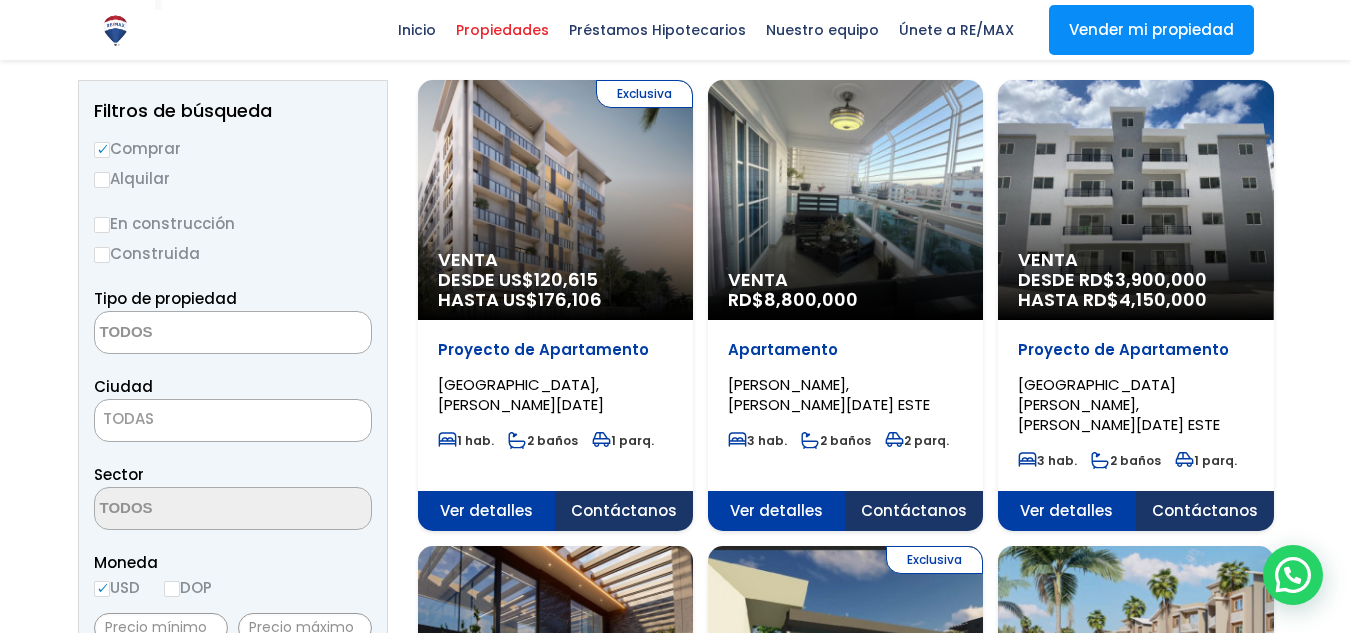 click at bounding box center (192, 333) 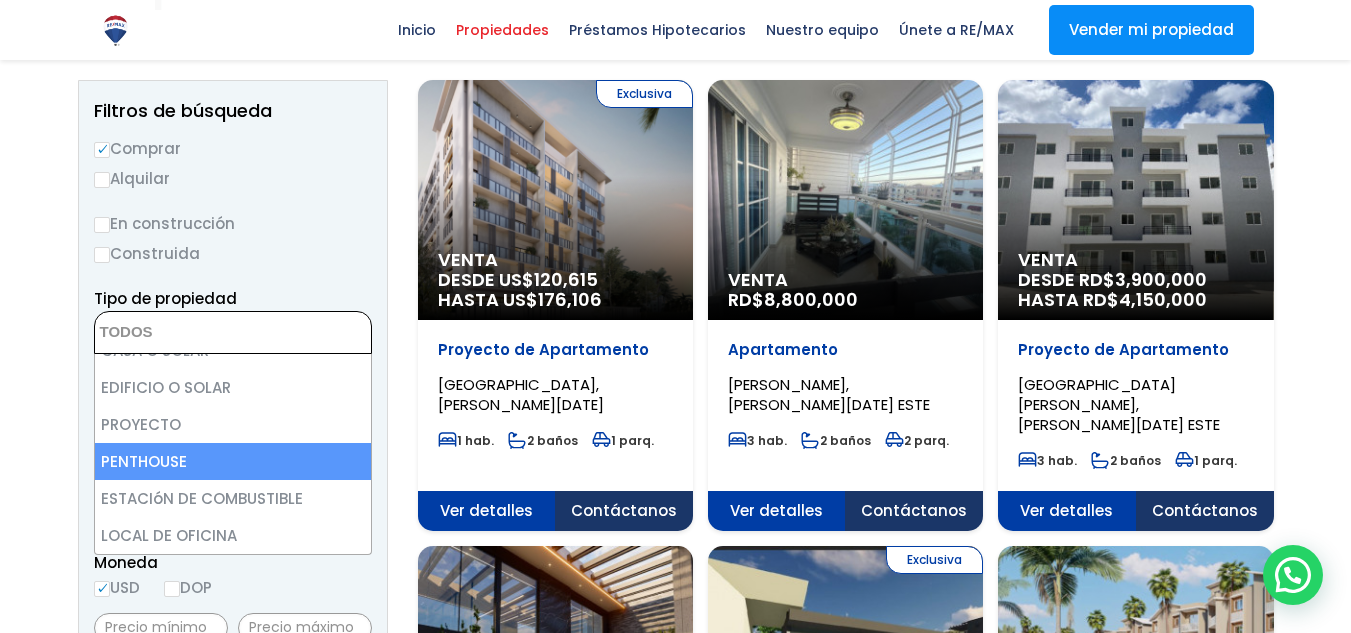 scroll, scrollTop: 0, scrollLeft: 0, axis: both 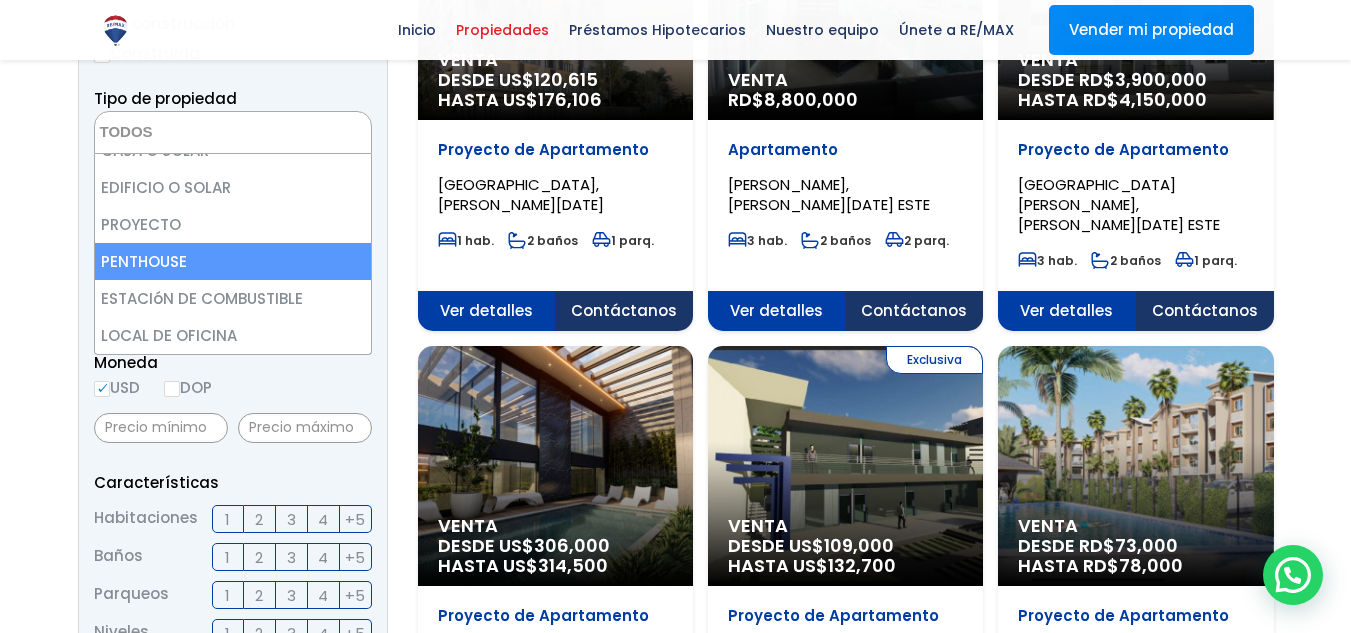 select on "penthouse" 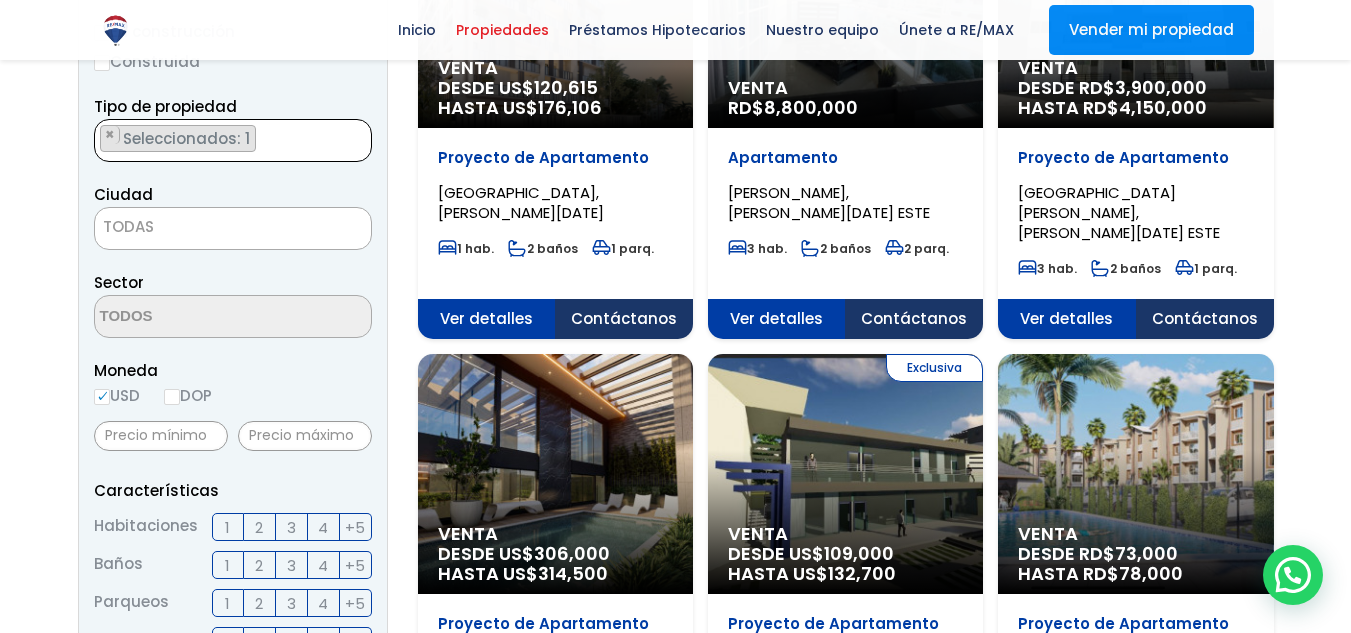 click on "TODAS" at bounding box center (233, 227) 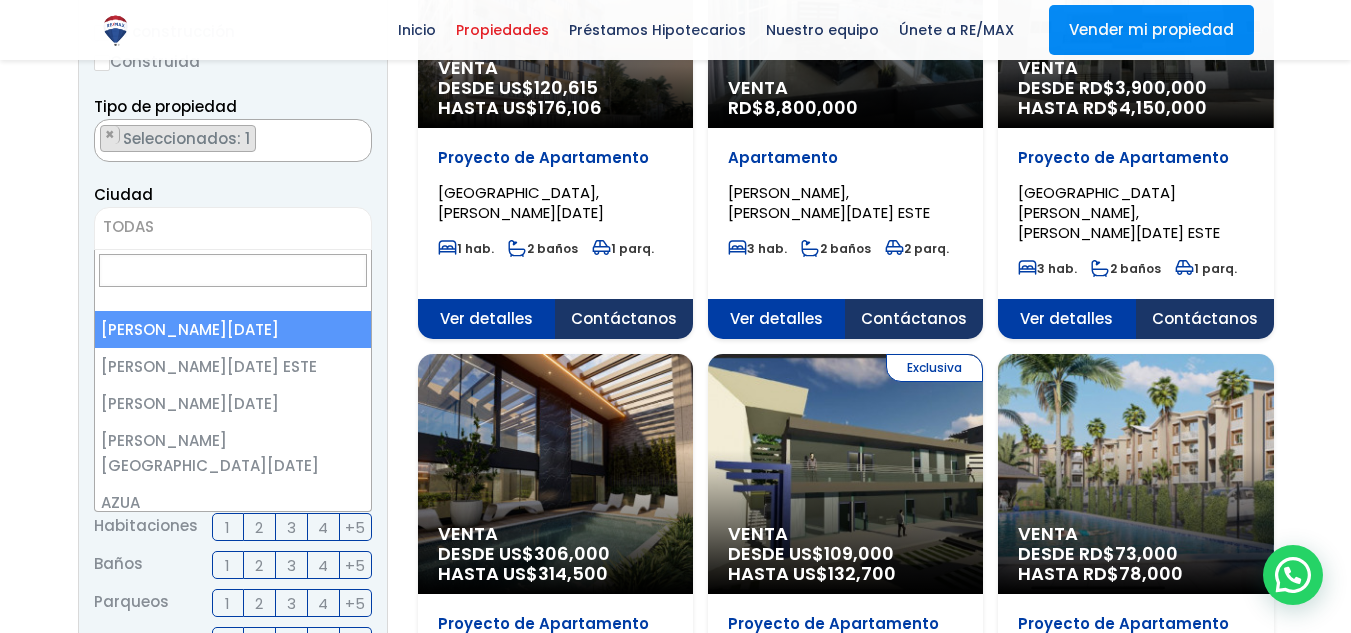 select on "1" 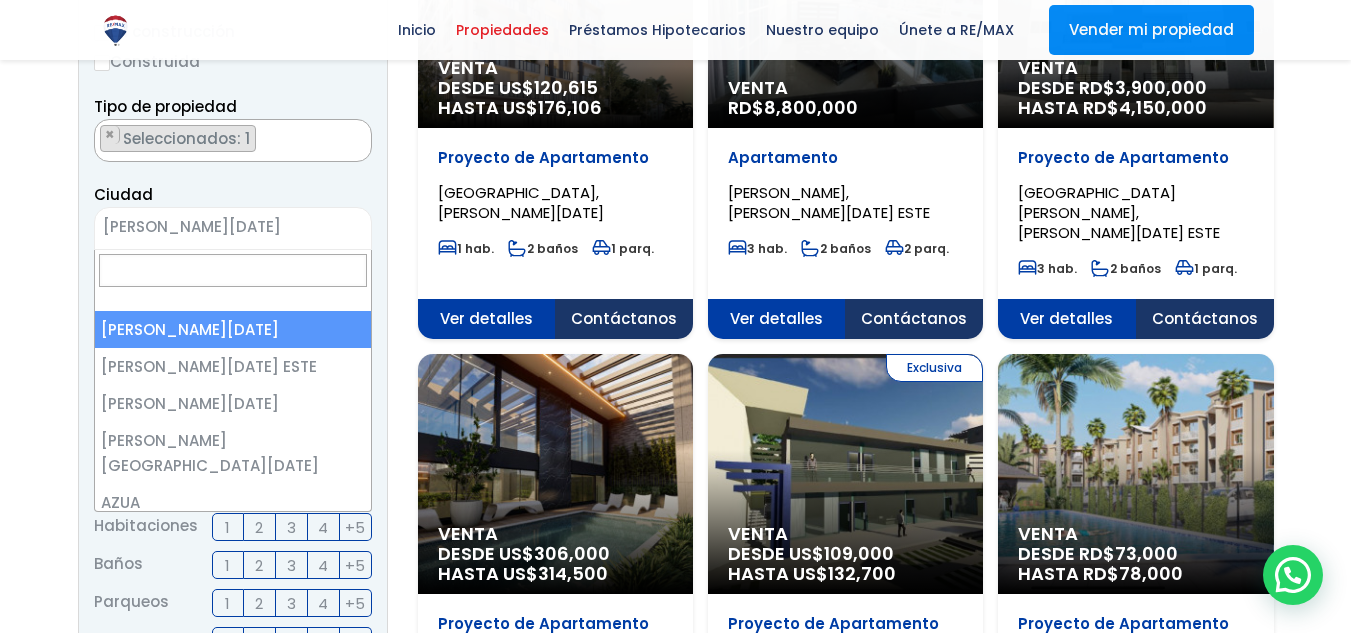 click on "SANTO DOMINGO DE GUZMÁN" at bounding box center (208, 227) 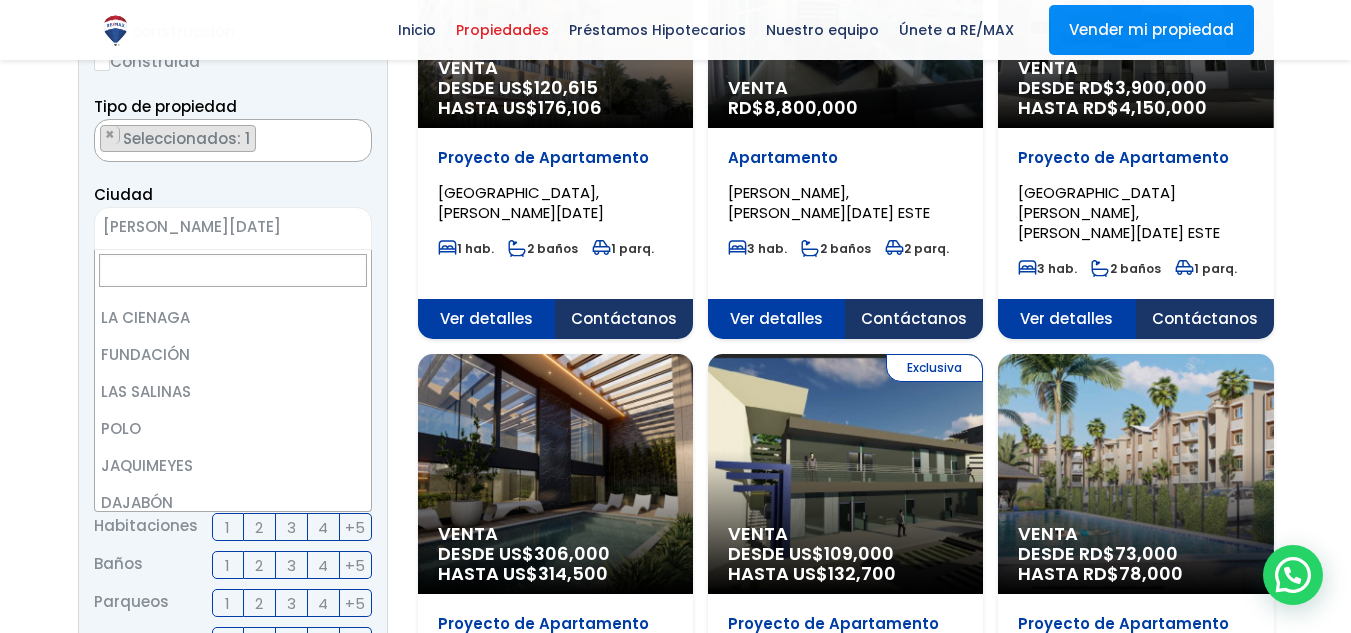 scroll, scrollTop: 1100, scrollLeft: 0, axis: vertical 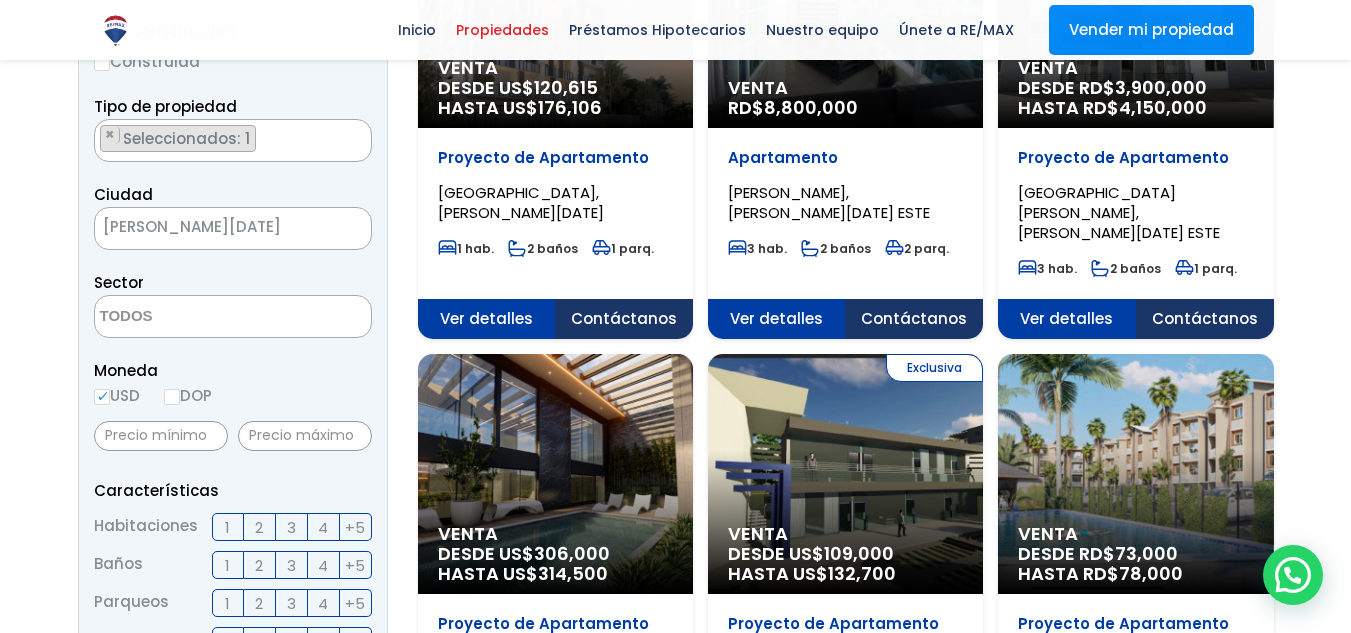 click on "Ciudad
SANTO DOMINGO DE GUZMÁN
SANTO DOMINGO ESTE
SANTO DOMINGO OESTE
SANTO DOMINGO NORTE
AZUA
LAS CHARCAS
LAS YAYAS DE VIAJAMA
PADRE LAS CASAS
PERALTA
SABANA YEGUA
PUEBLO VIEJO
TÁBARA ARRIBA
GUAYABAL
ESTEBANÍA
NEIBA
GALVÁN
TAMAYO
VILLA JARAGUA
CABRAL" at bounding box center [233, 216] 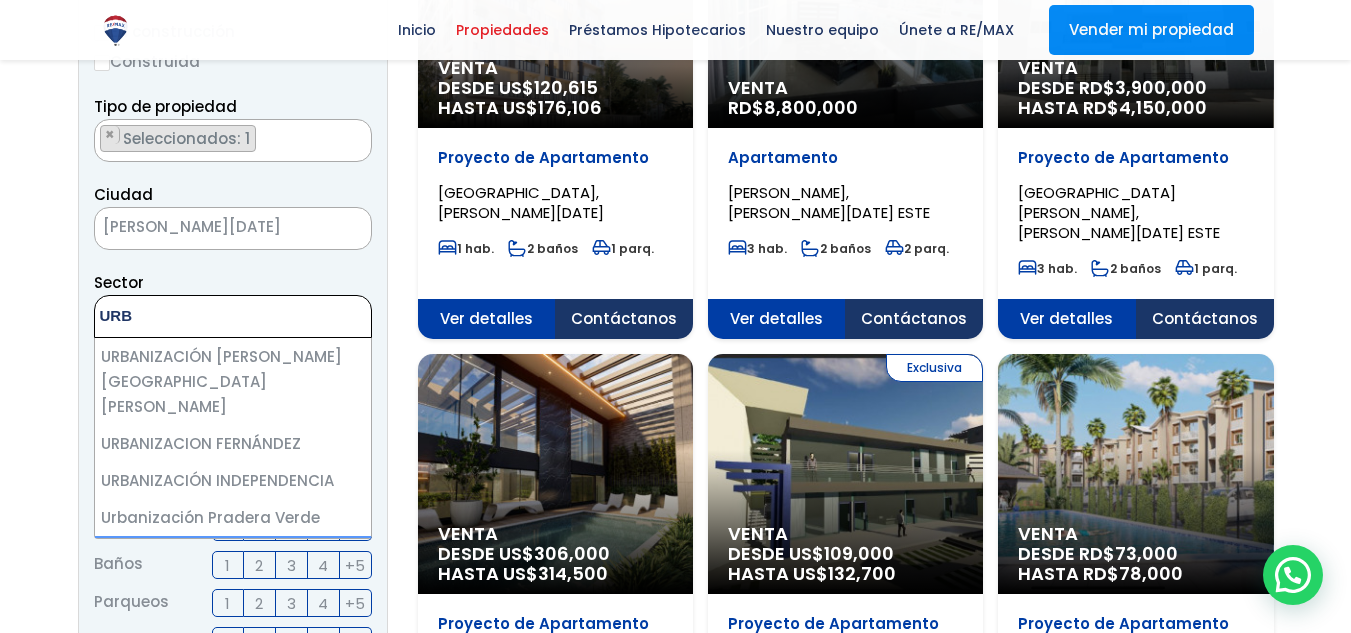 type on "URB" 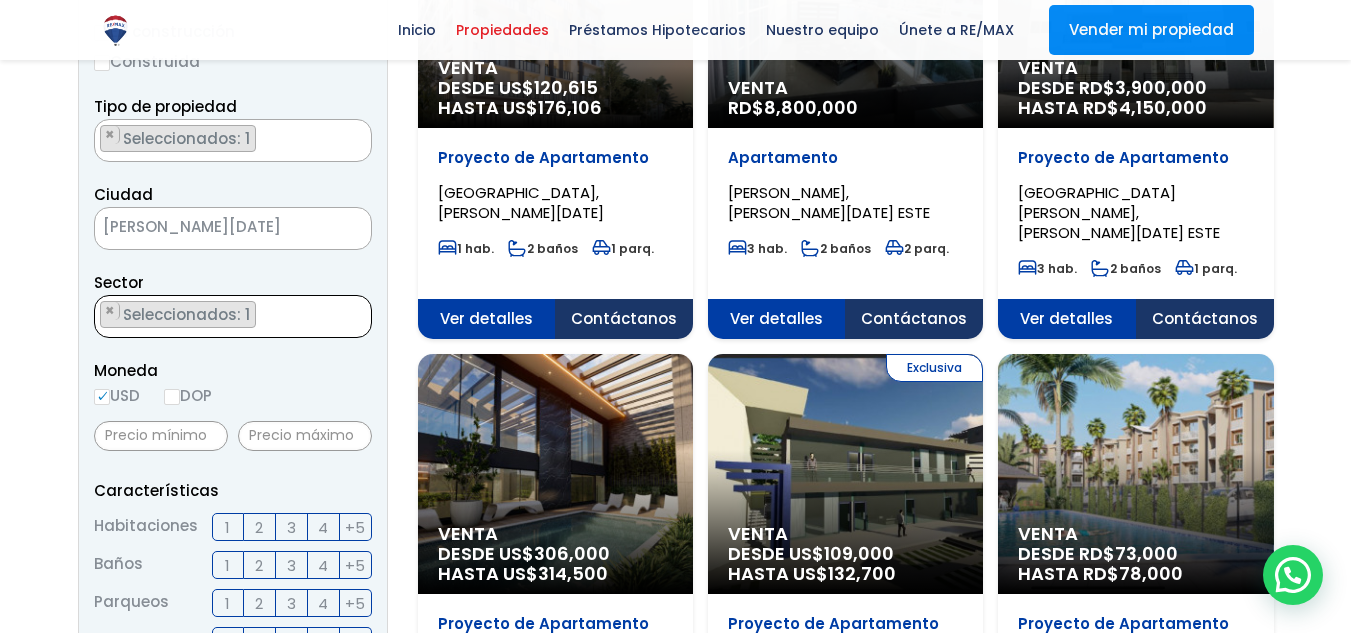 scroll, scrollTop: 5543, scrollLeft: 0, axis: vertical 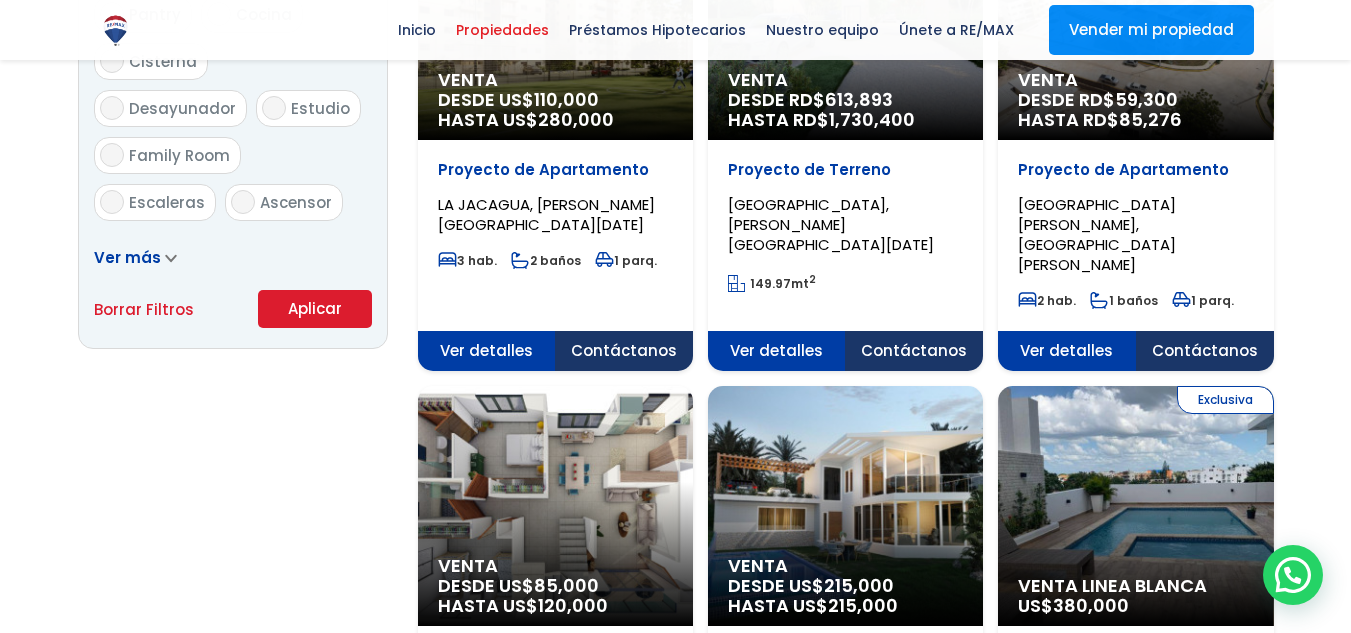 click on "Aplicar" at bounding box center (315, 309) 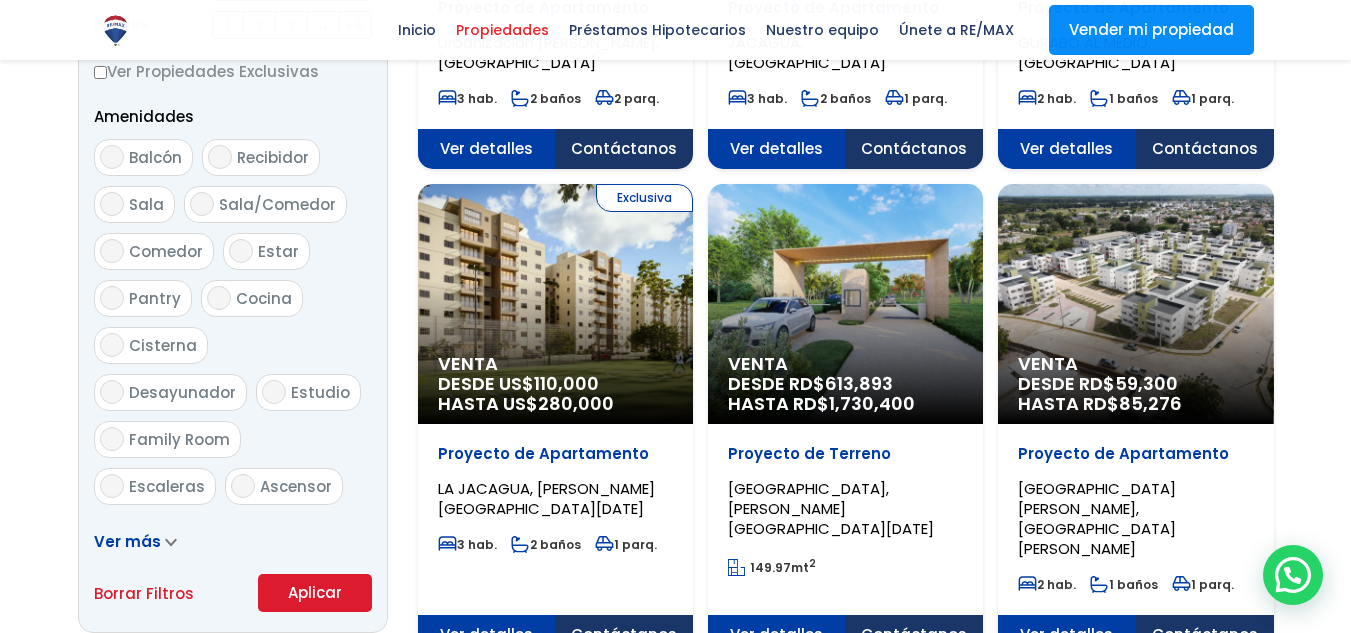 scroll, scrollTop: 992, scrollLeft: 0, axis: vertical 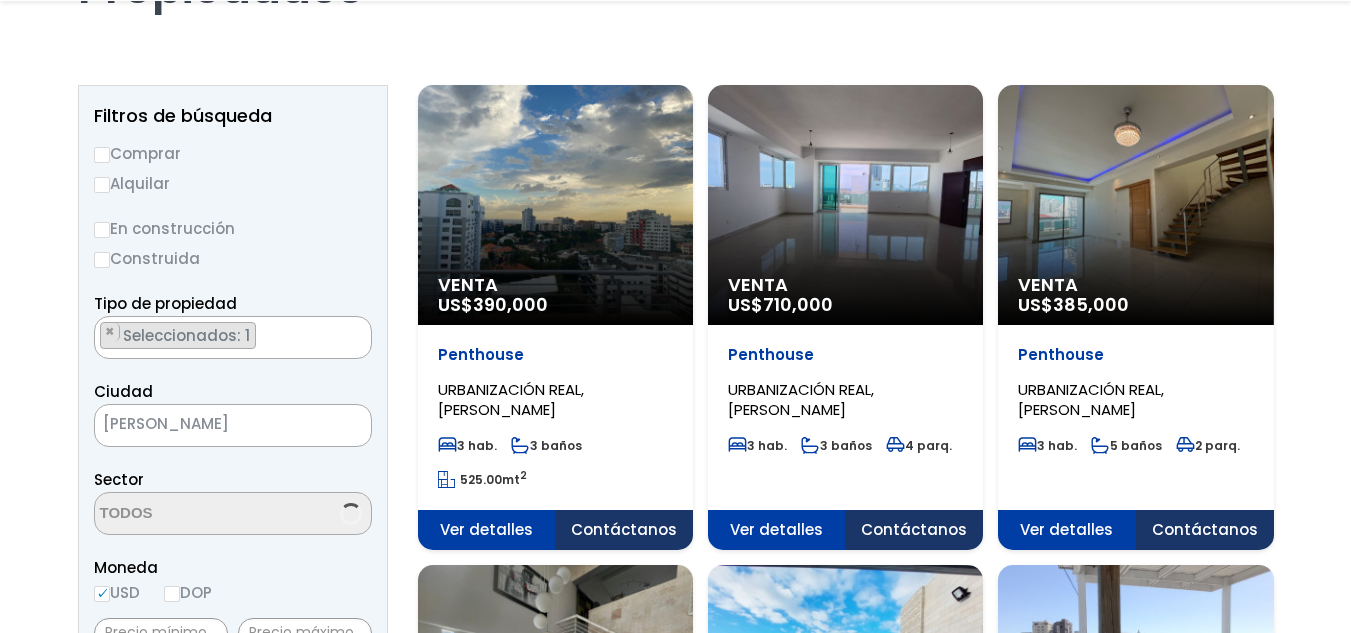 select on "63" 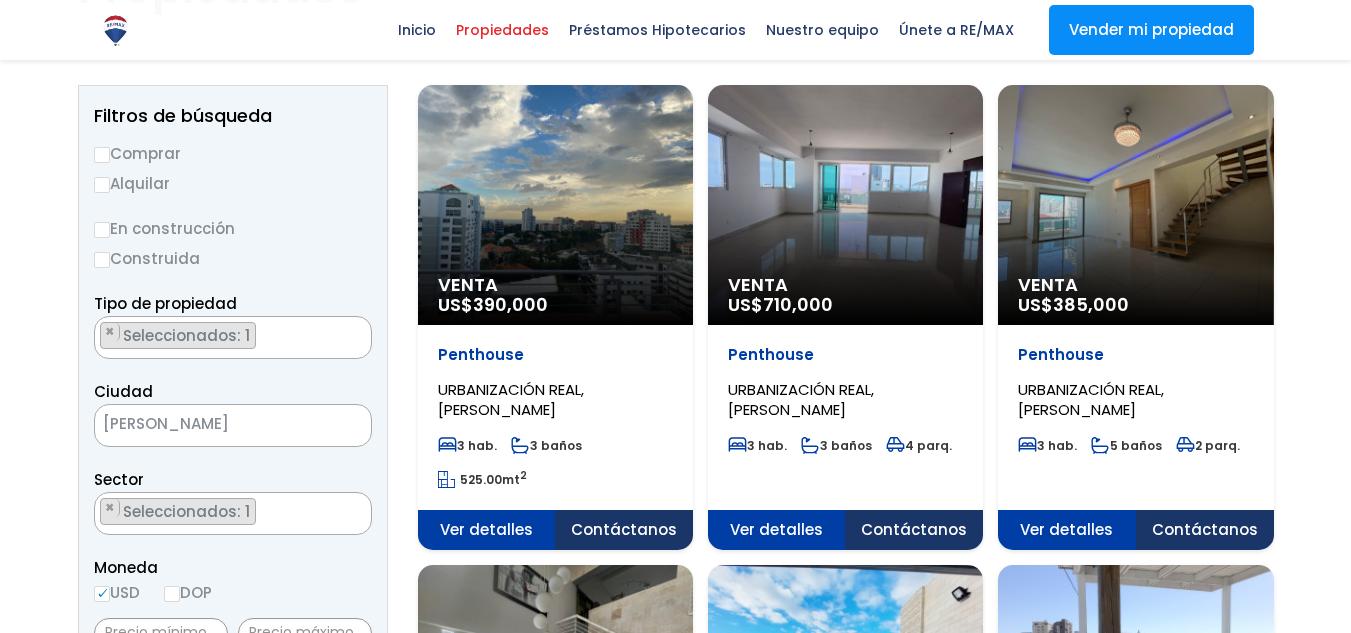 scroll, scrollTop: 200, scrollLeft: 0, axis: vertical 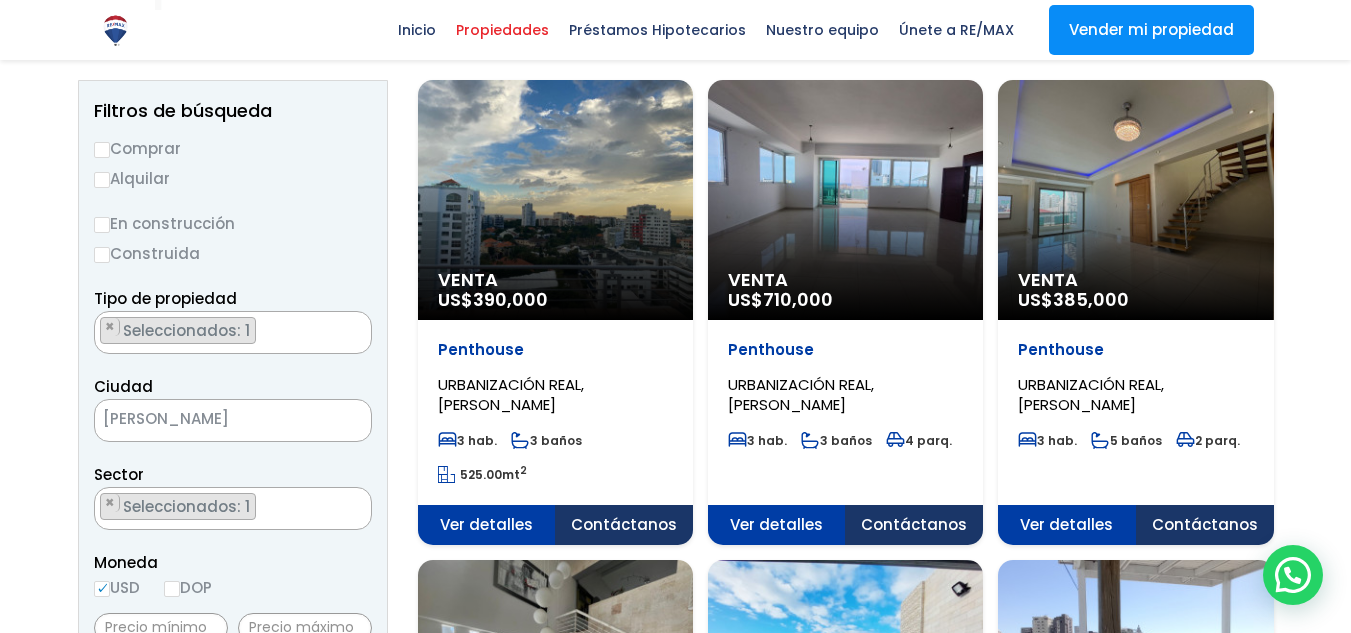 click on "Venta" at bounding box center (555, 280) 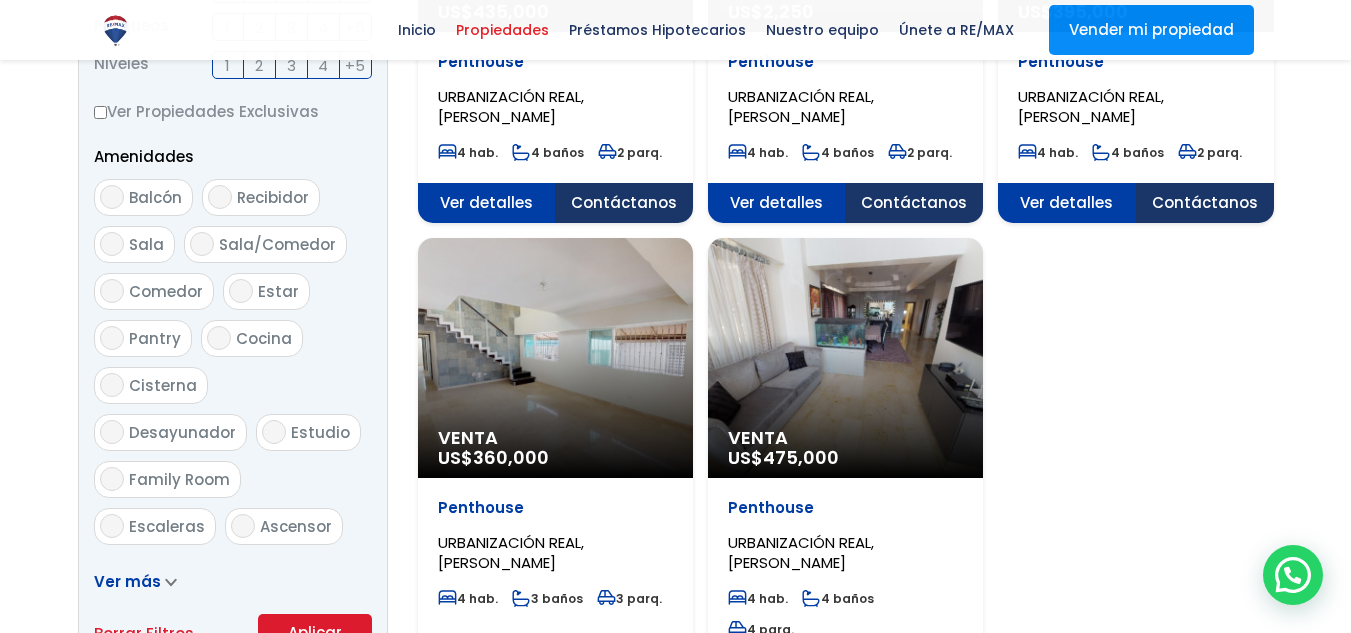 scroll, scrollTop: 1000, scrollLeft: 0, axis: vertical 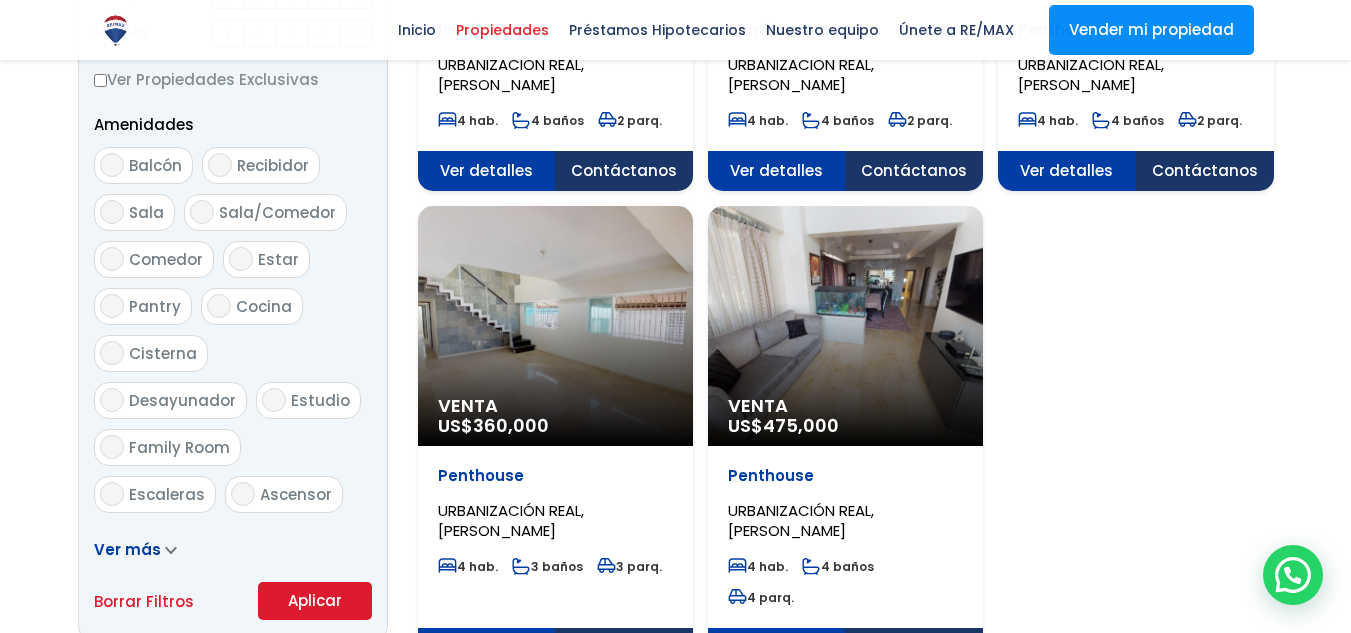 click on "Venta
US$  475,000" at bounding box center (555, -600) 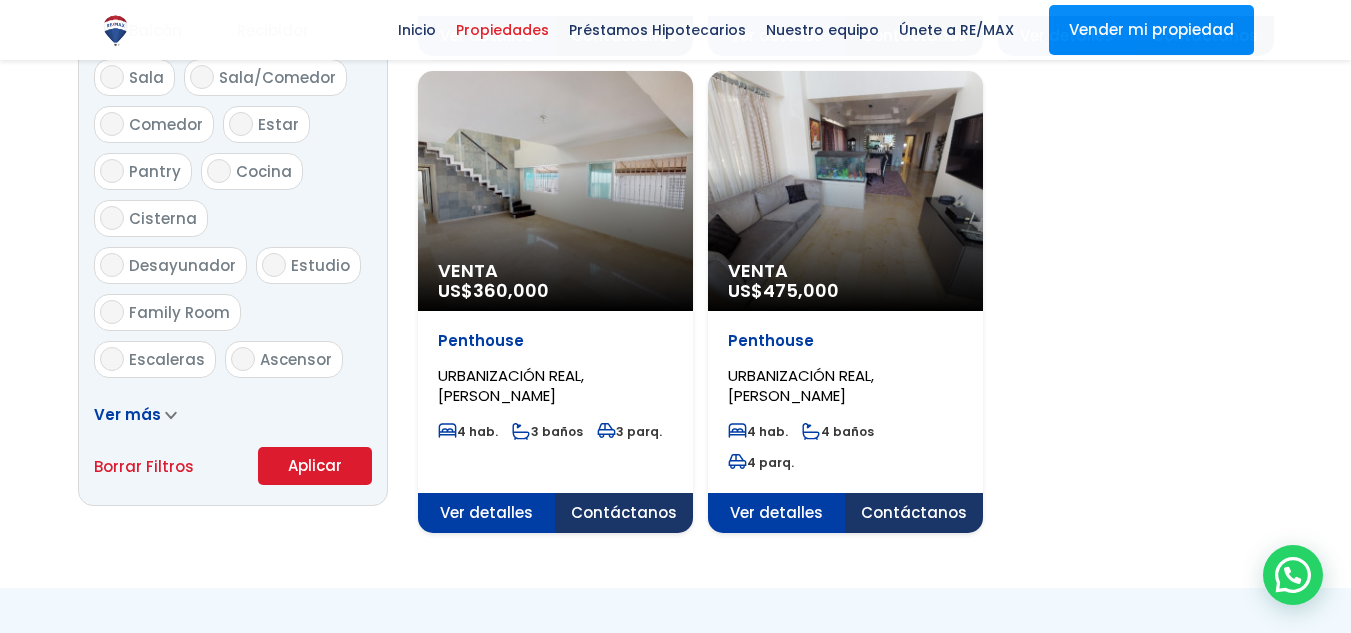 scroll, scrollTop: 1100, scrollLeft: 0, axis: vertical 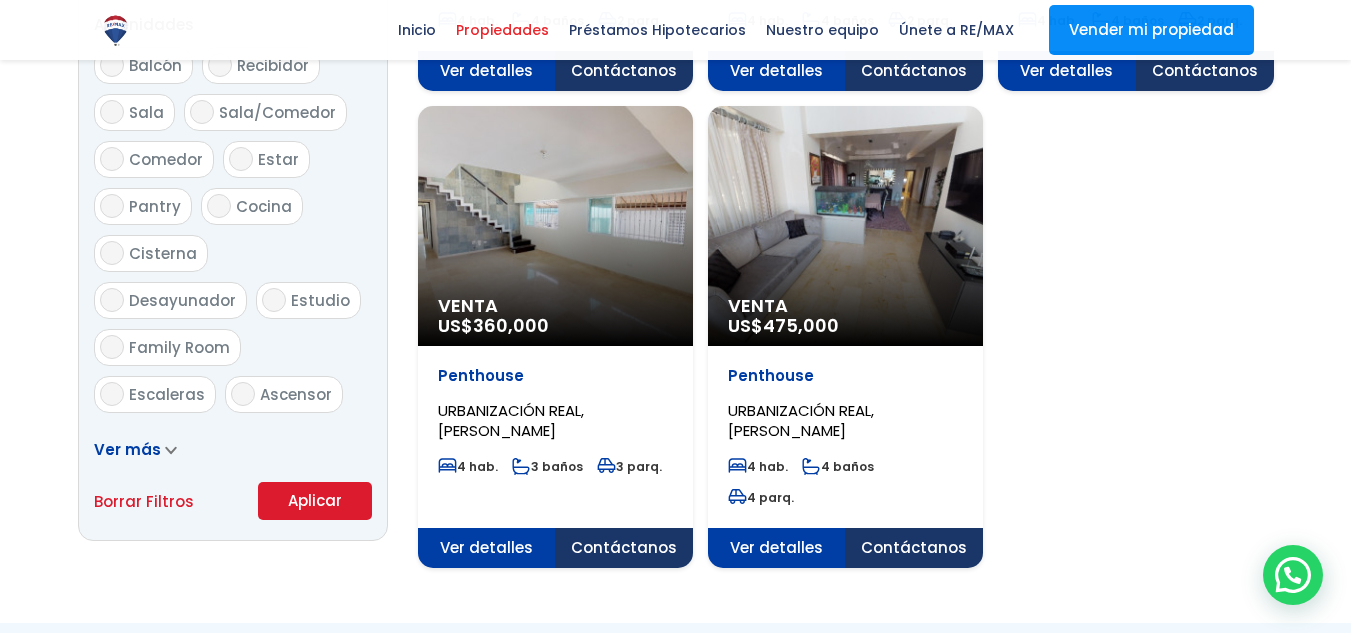 click on "Venta
US$  360,000" at bounding box center [555, -700] 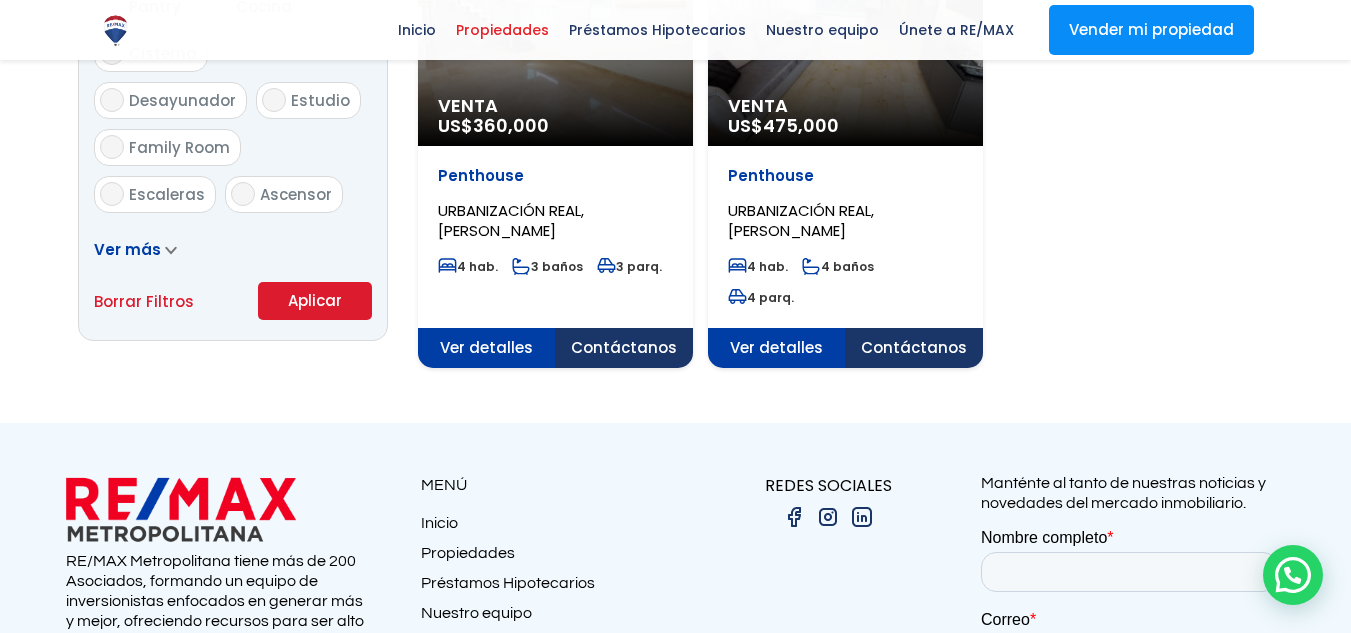 scroll, scrollTop: 1000, scrollLeft: 0, axis: vertical 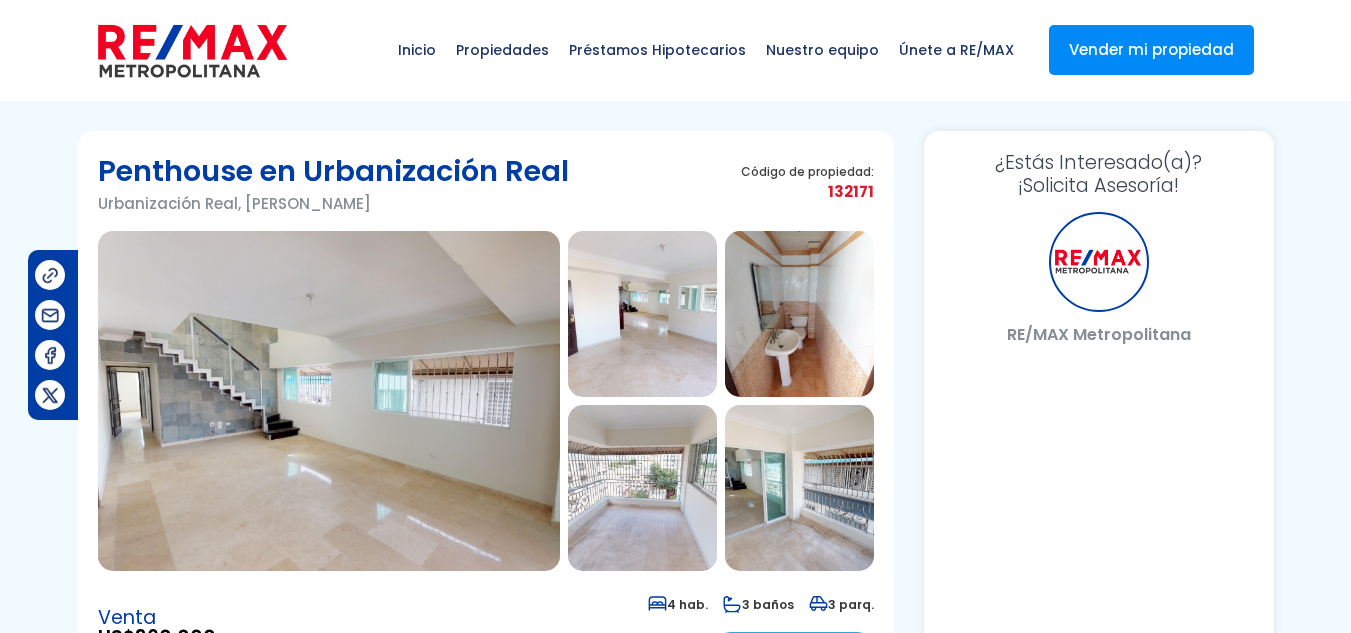 select on "DO" 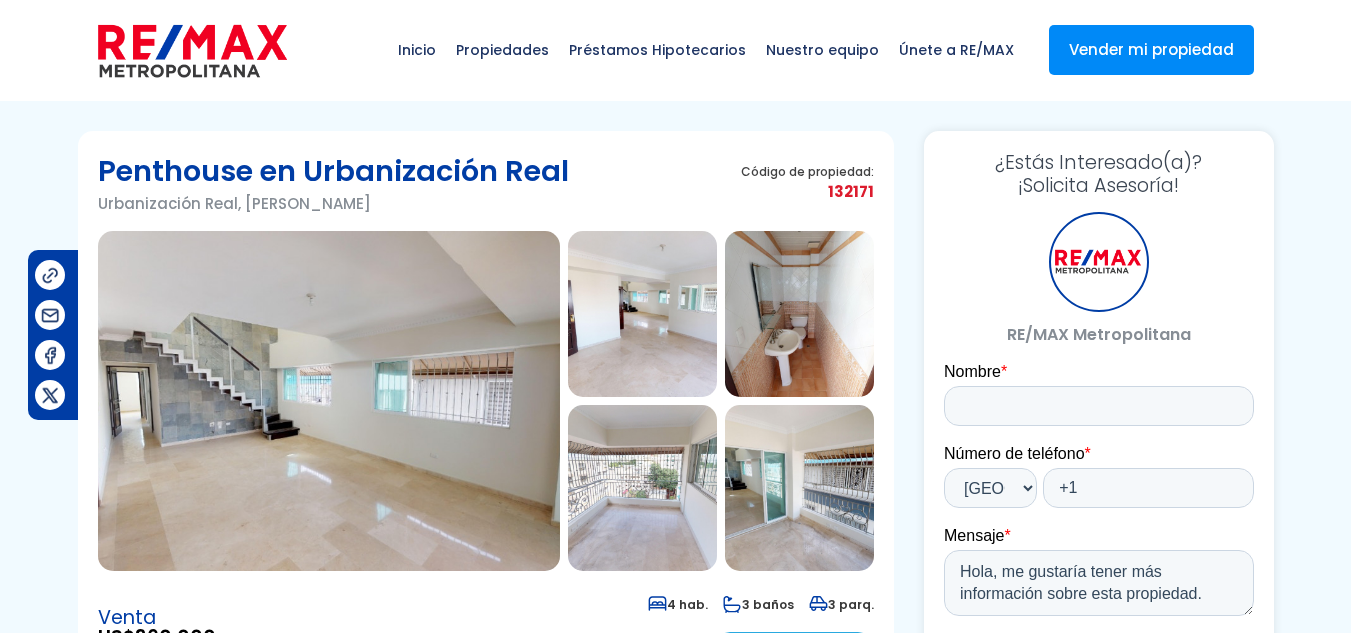 scroll, scrollTop: 0, scrollLeft: 0, axis: both 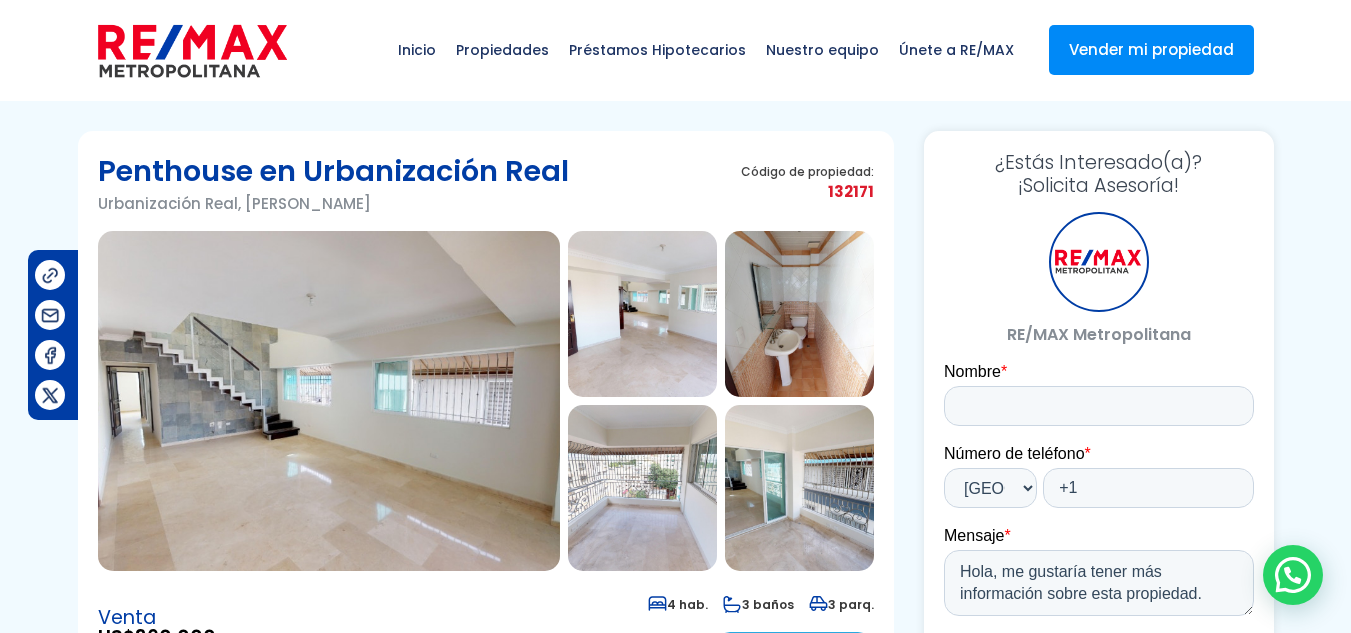click at bounding box center [642, 488] 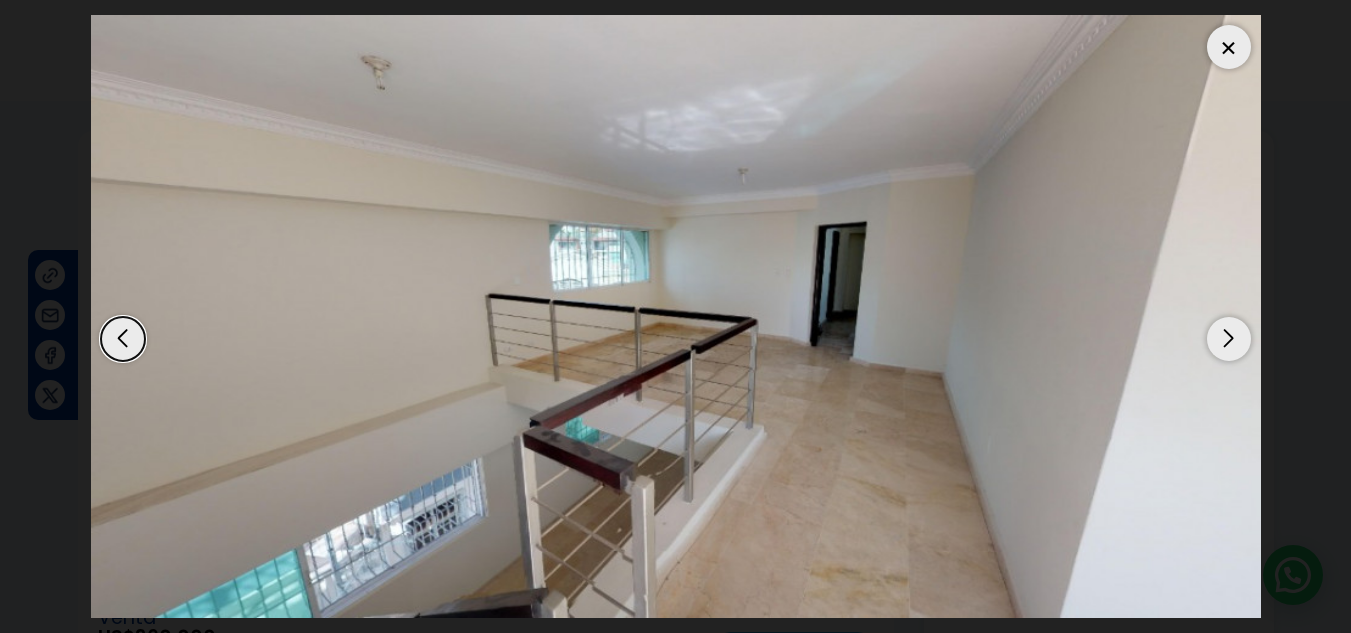 click at bounding box center [1229, 47] 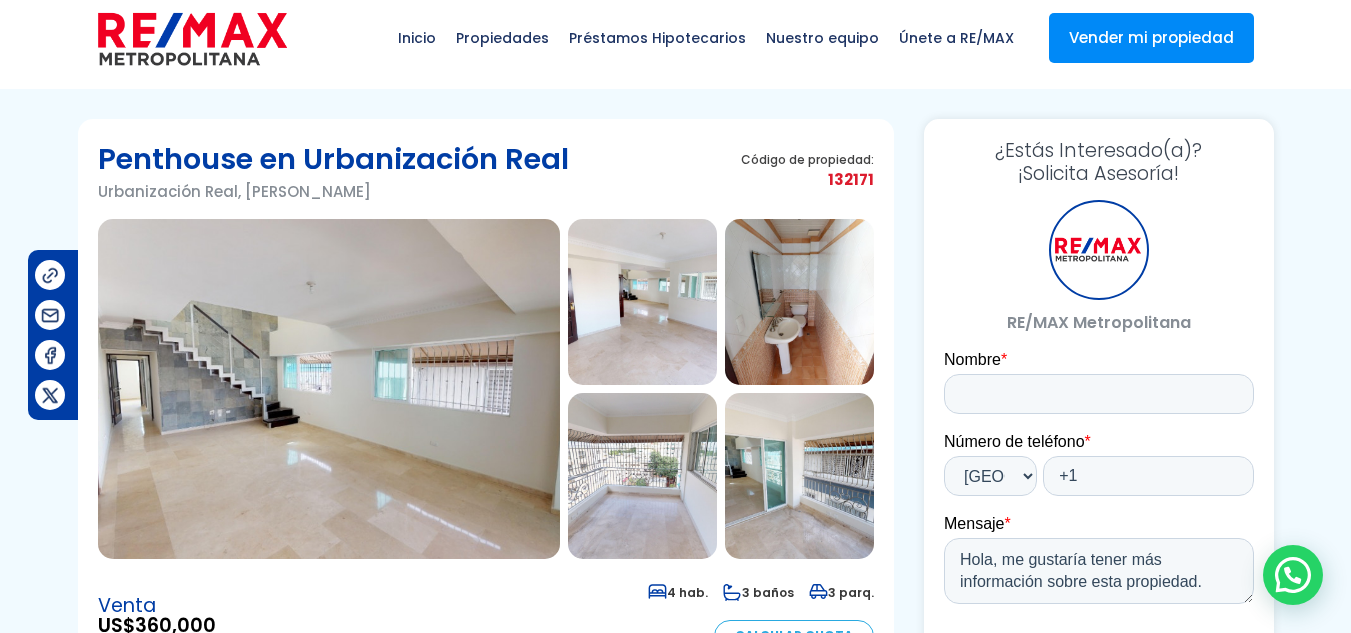 scroll, scrollTop: 0, scrollLeft: 0, axis: both 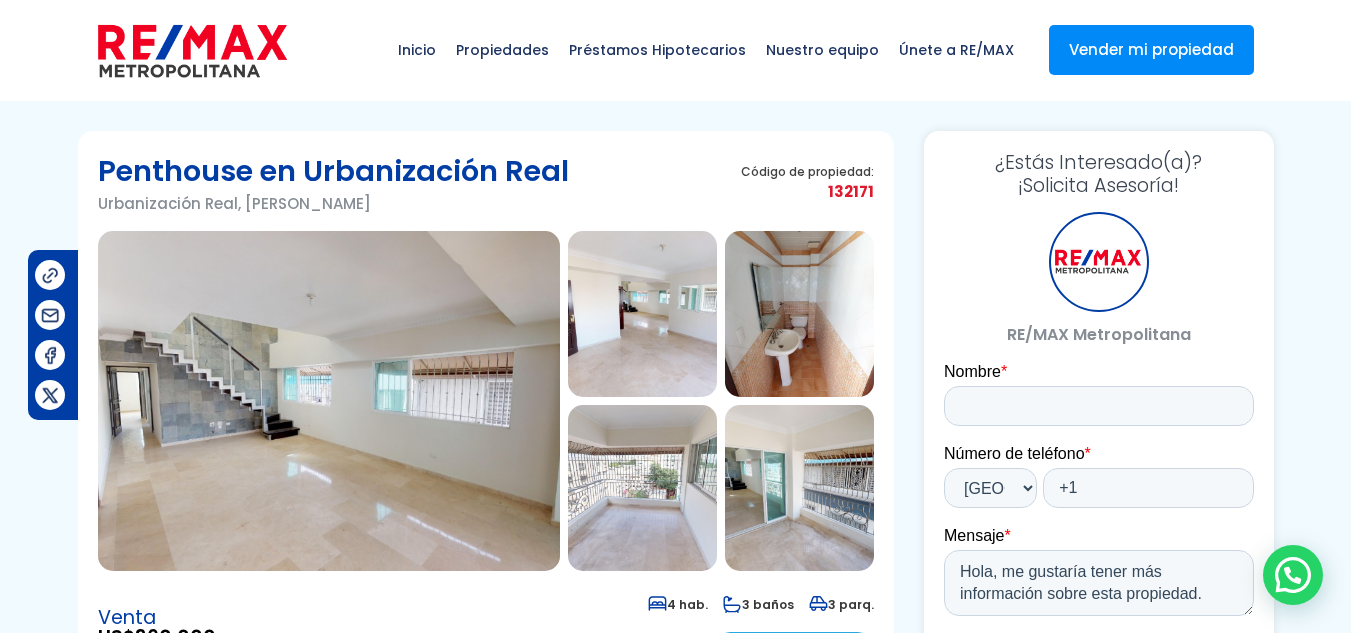 click at bounding box center (642, 488) 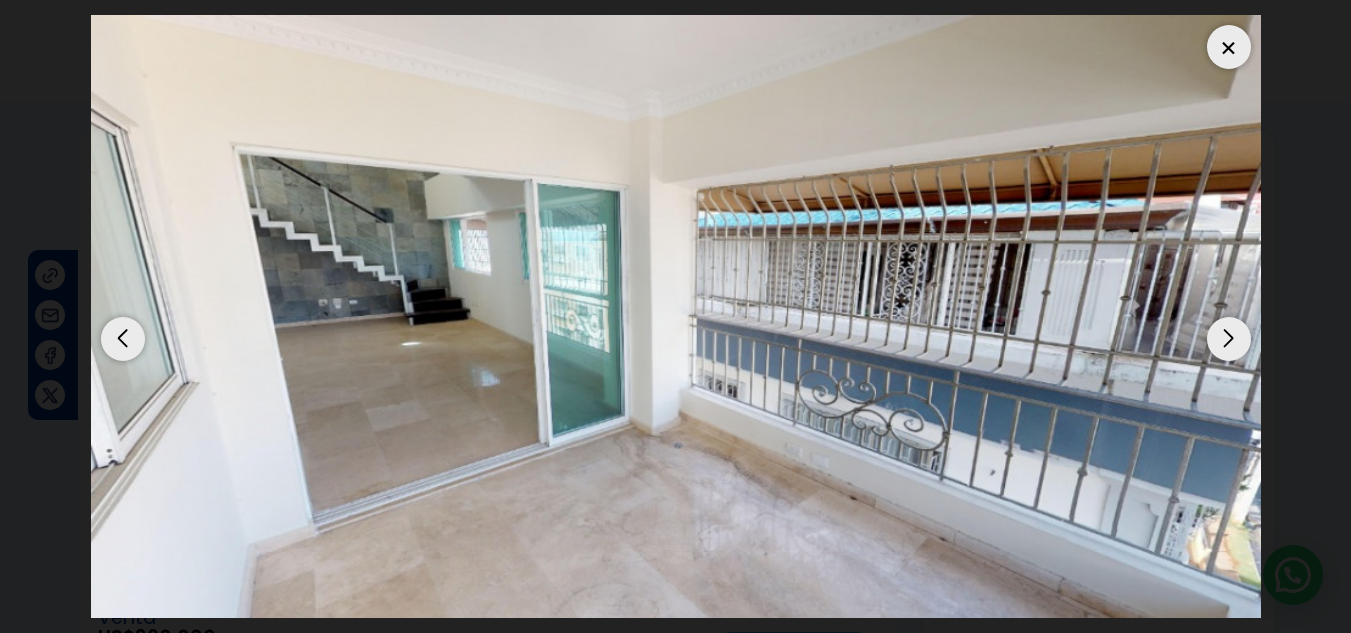 click at bounding box center [1229, 47] 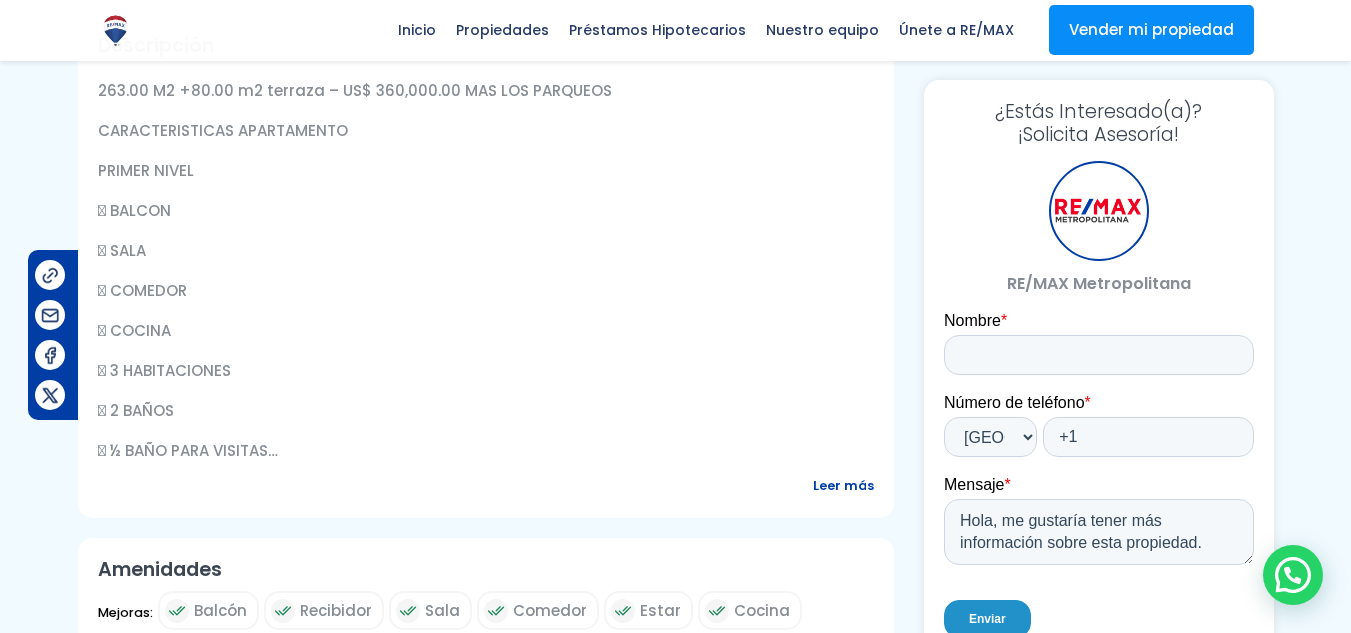 scroll, scrollTop: 800, scrollLeft: 0, axis: vertical 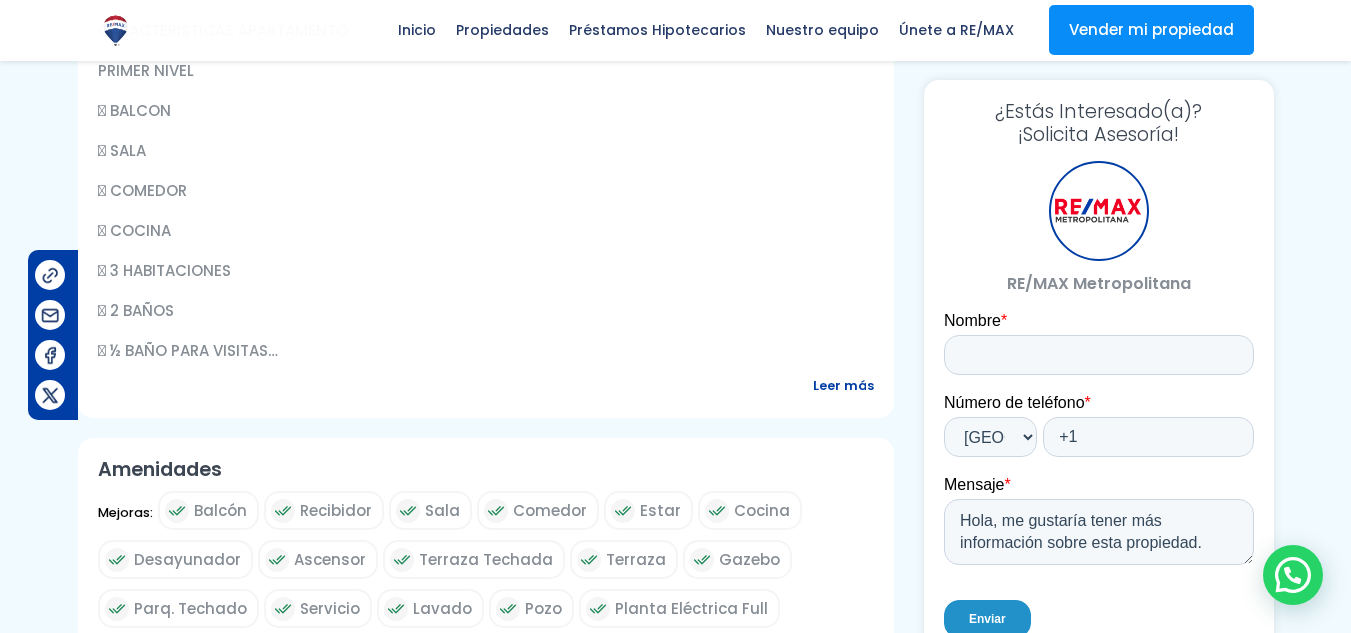 click on "Leer más" at bounding box center [843, 385] 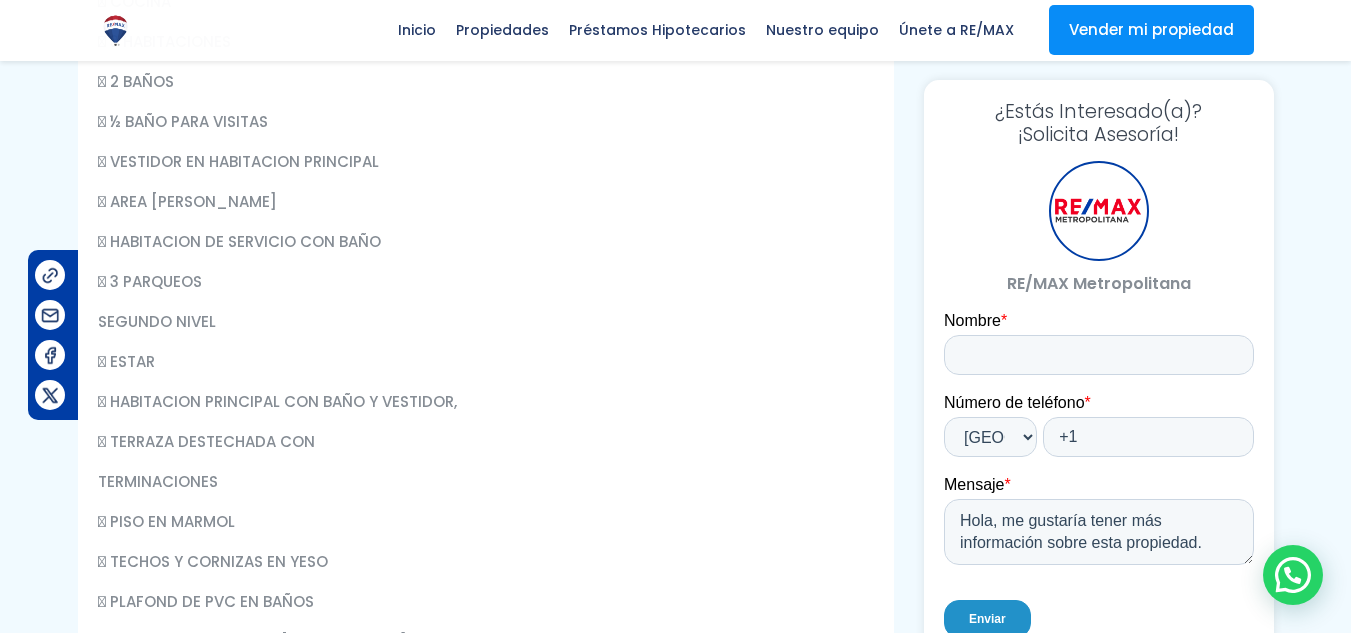 scroll, scrollTop: 1000, scrollLeft: 0, axis: vertical 